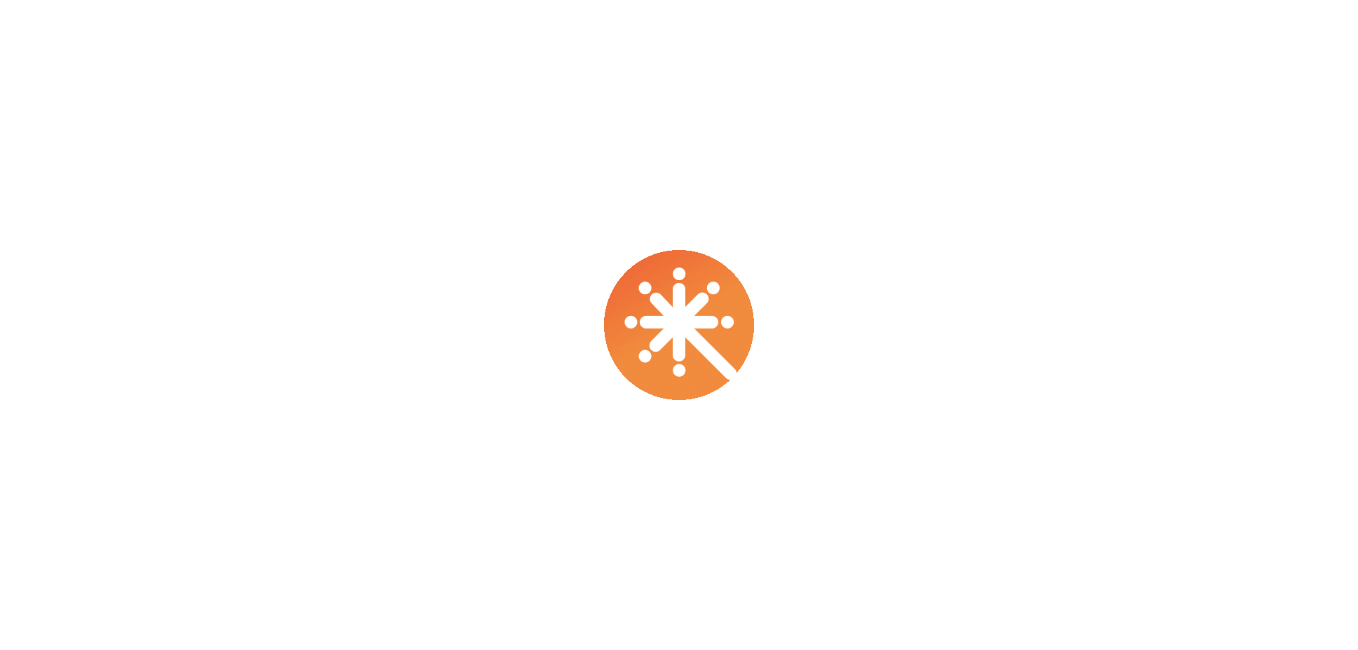 scroll, scrollTop: 0, scrollLeft: 0, axis: both 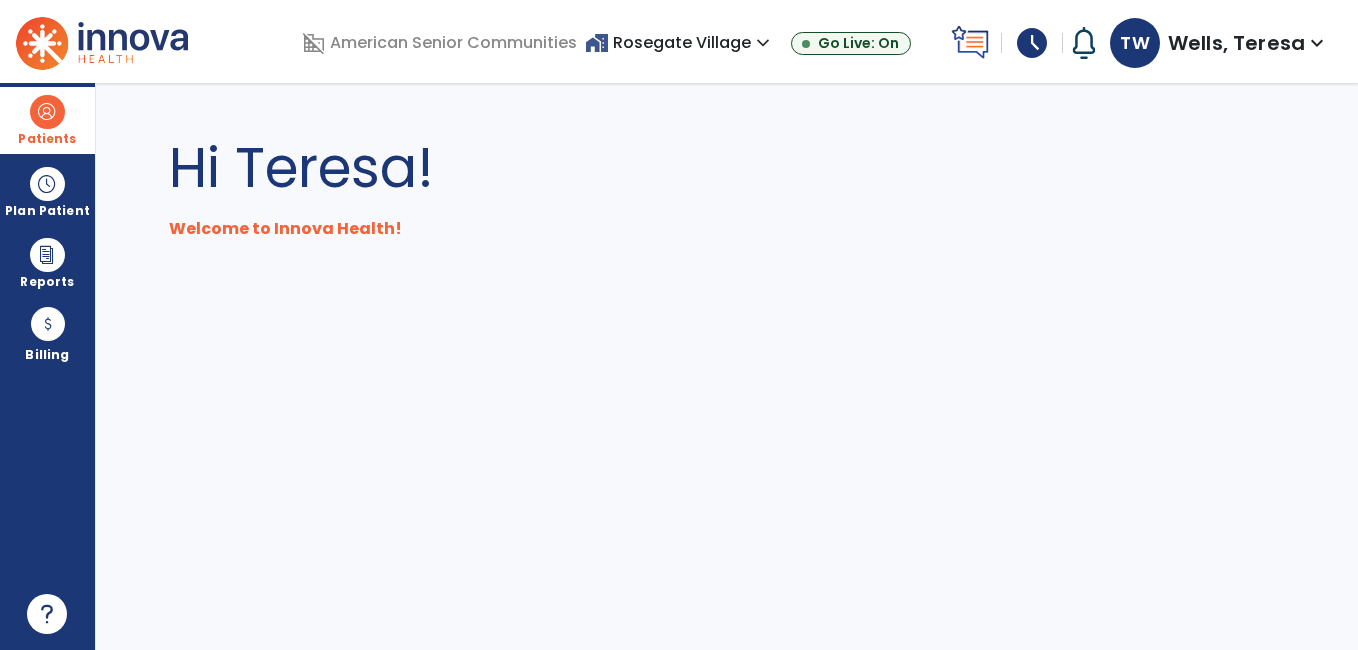 click on "Patients" at bounding box center [47, 139] 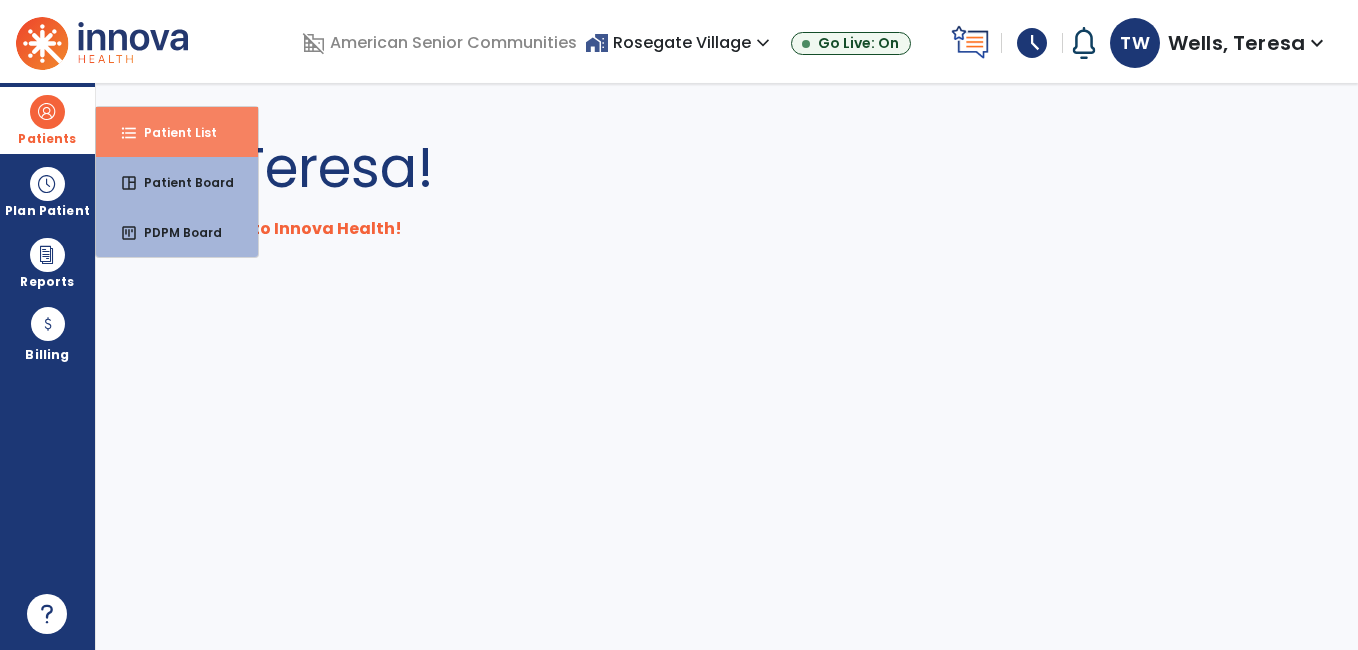 click on "format_list_bulleted  Patient List" at bounding box center [177, 132] 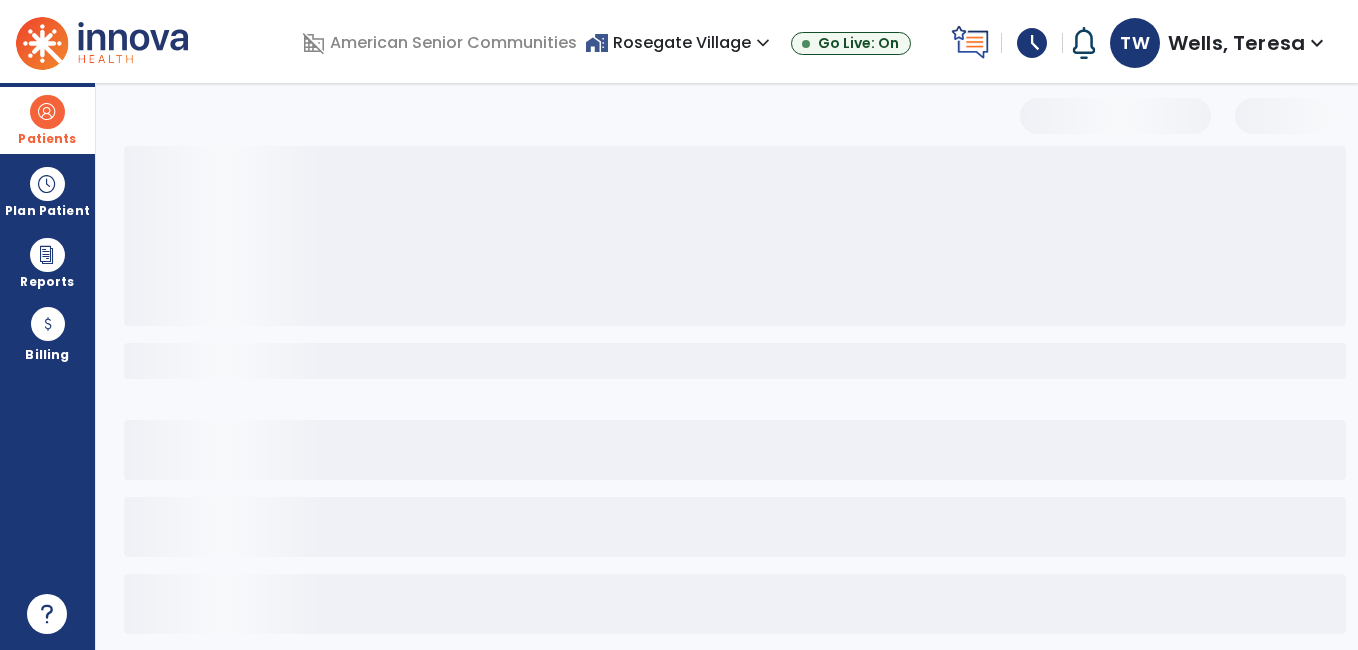 select on "***" 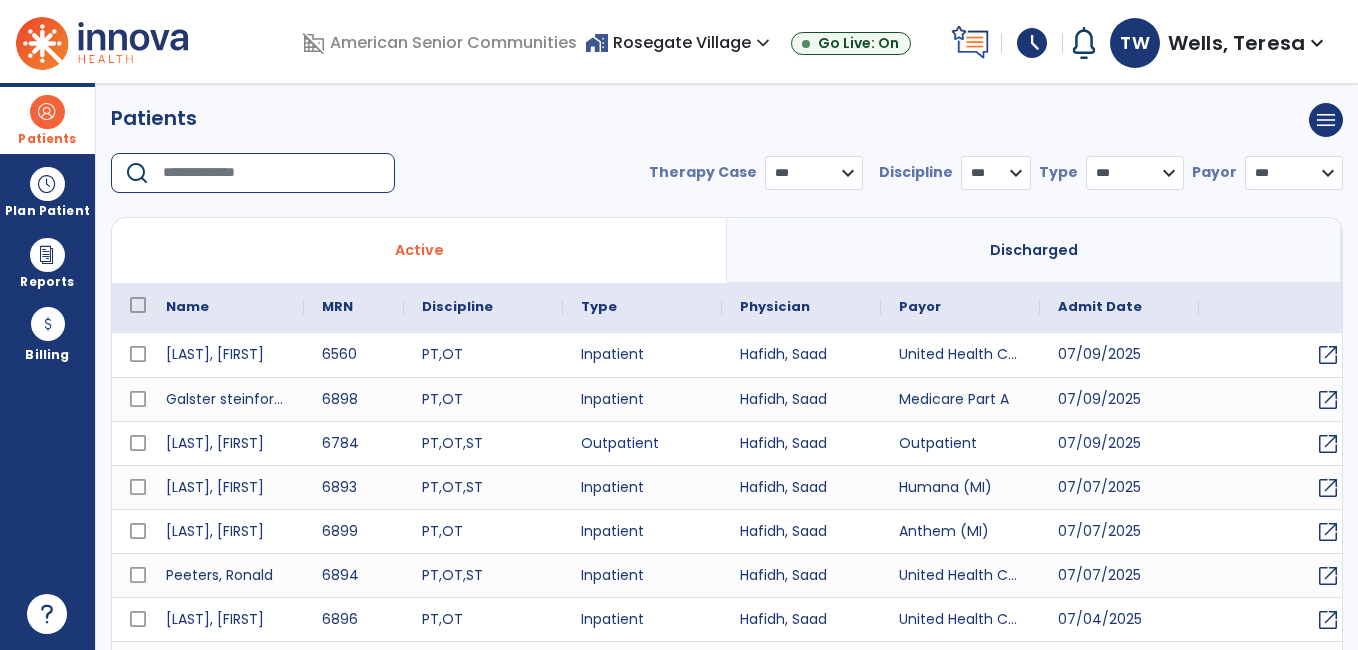 click at bounding box center (272, 173) 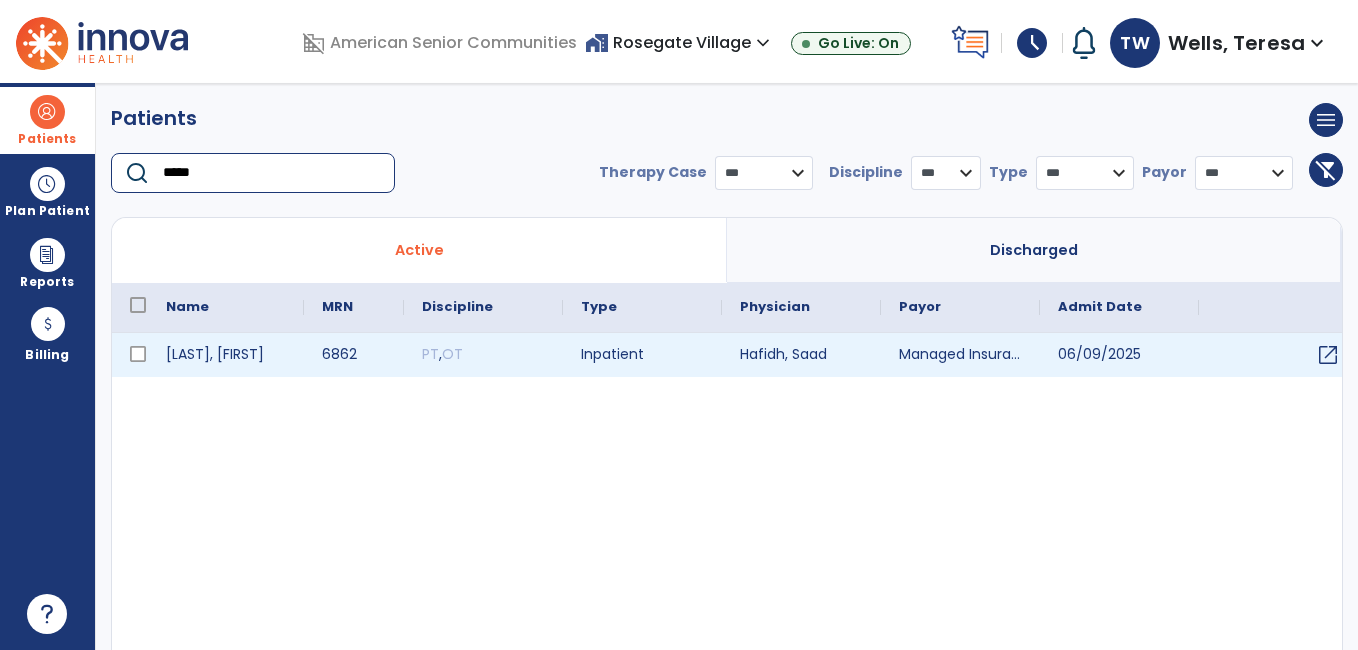type on "*****" 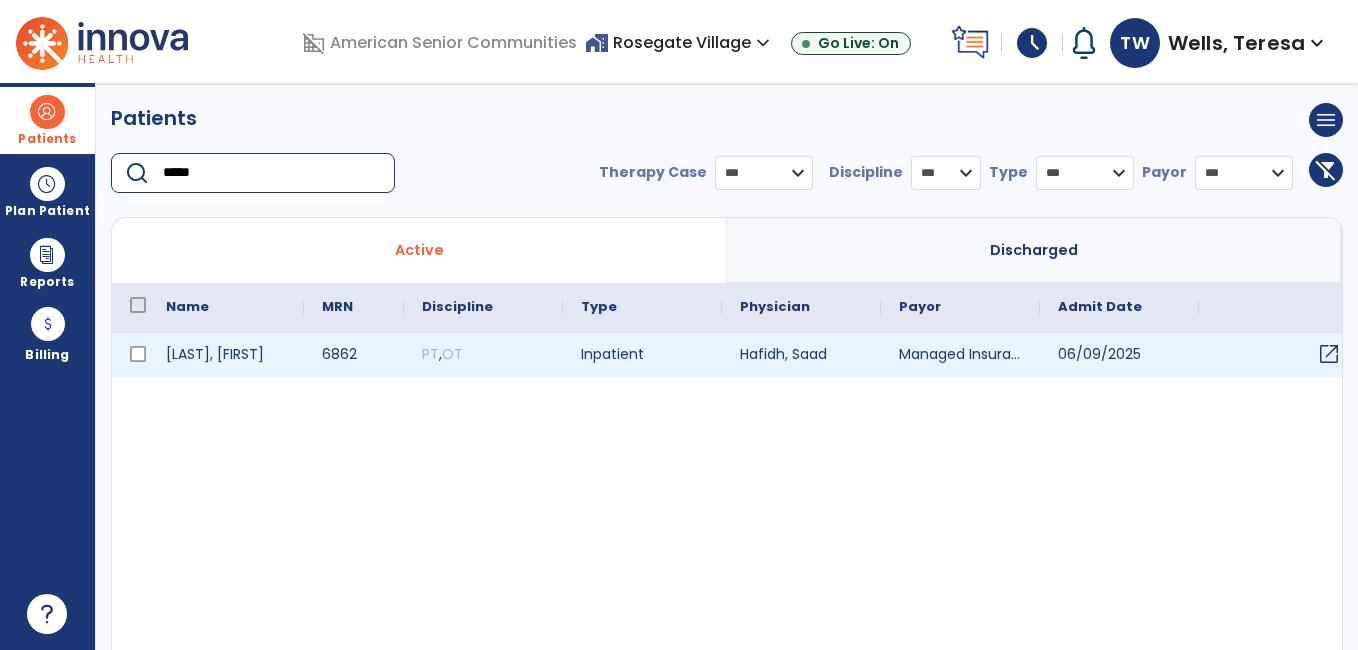click on "open_in_new" at bounding box center [1329, 354] 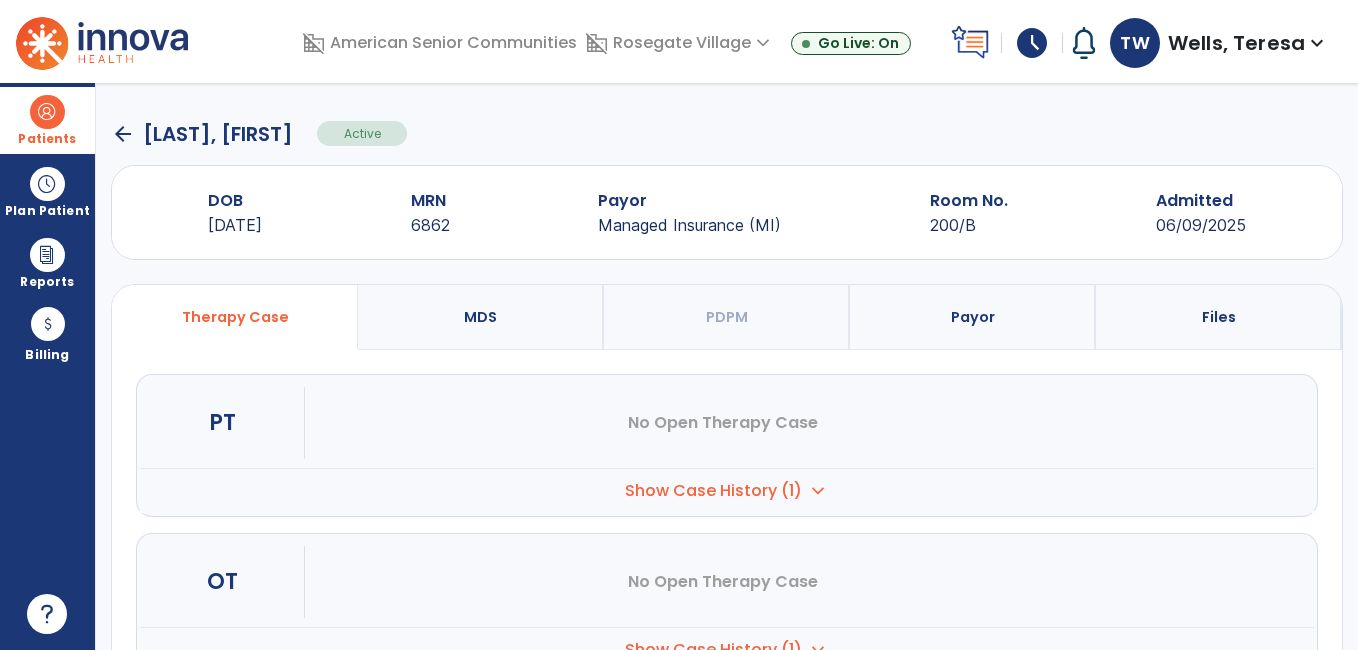 click on "MDS" at bounding box center [481, 317] 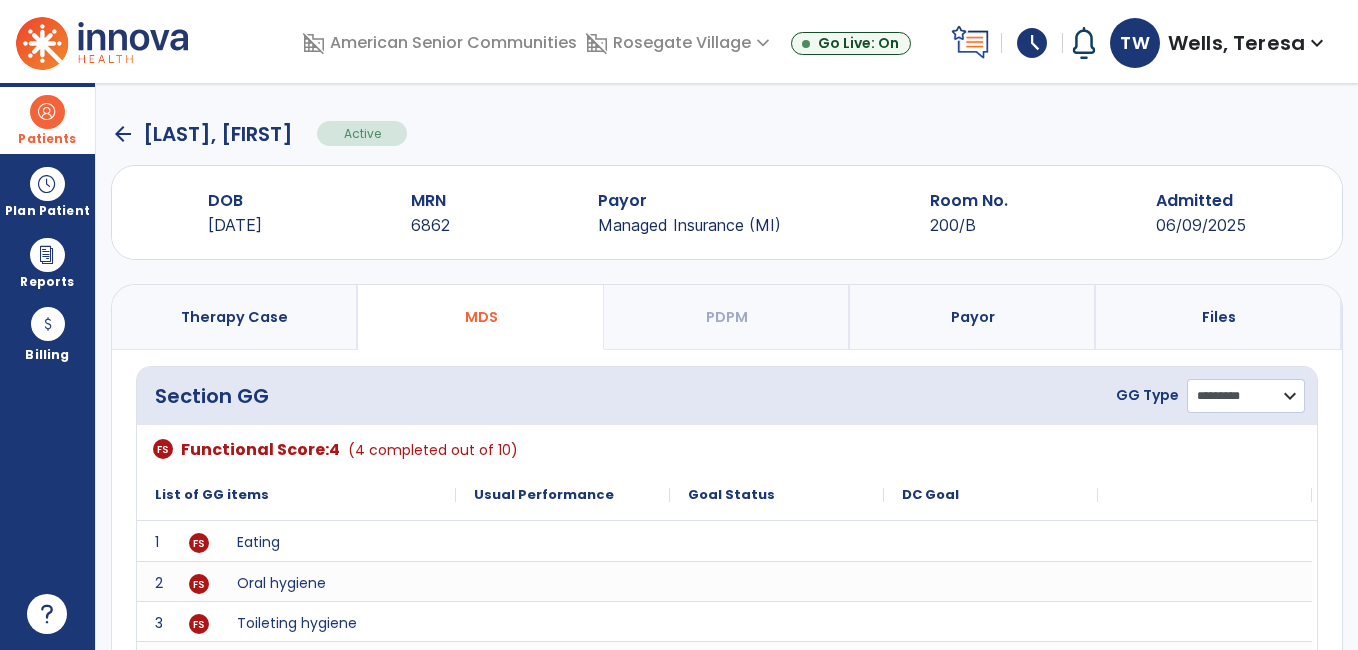 click on "**********" 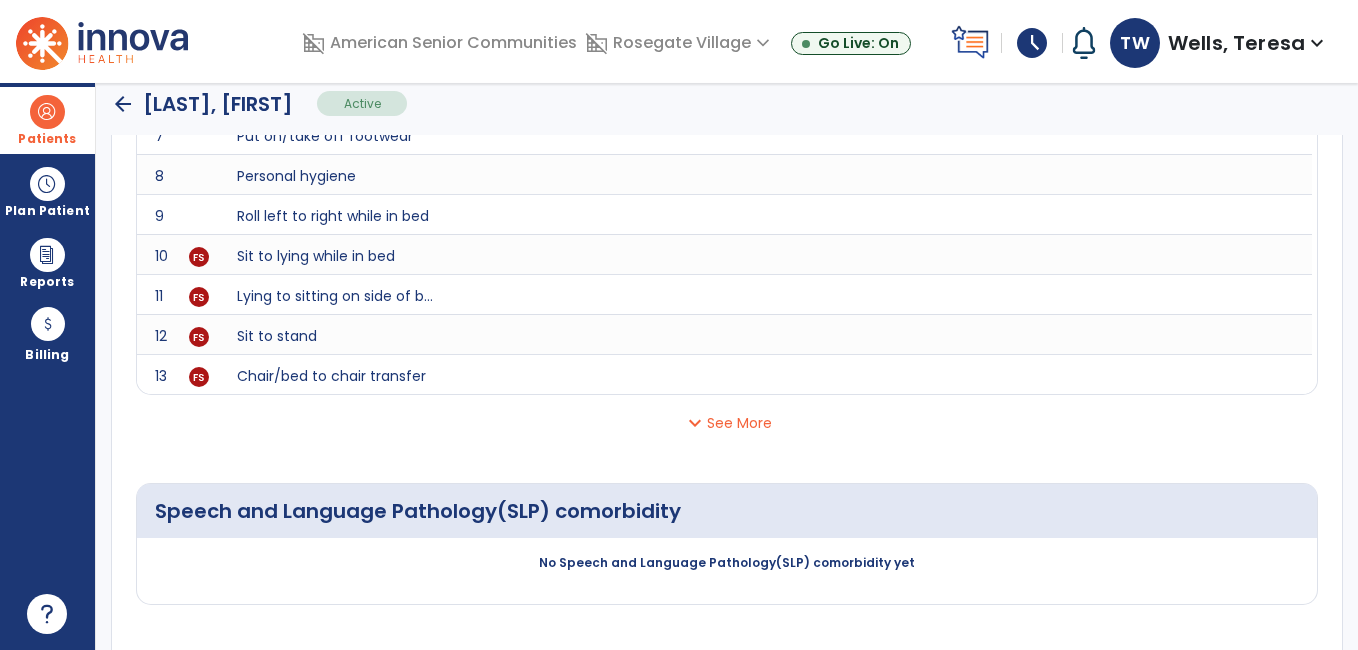 scroll, scrollTop: 688, scrollLeft: 0, axis: vertical 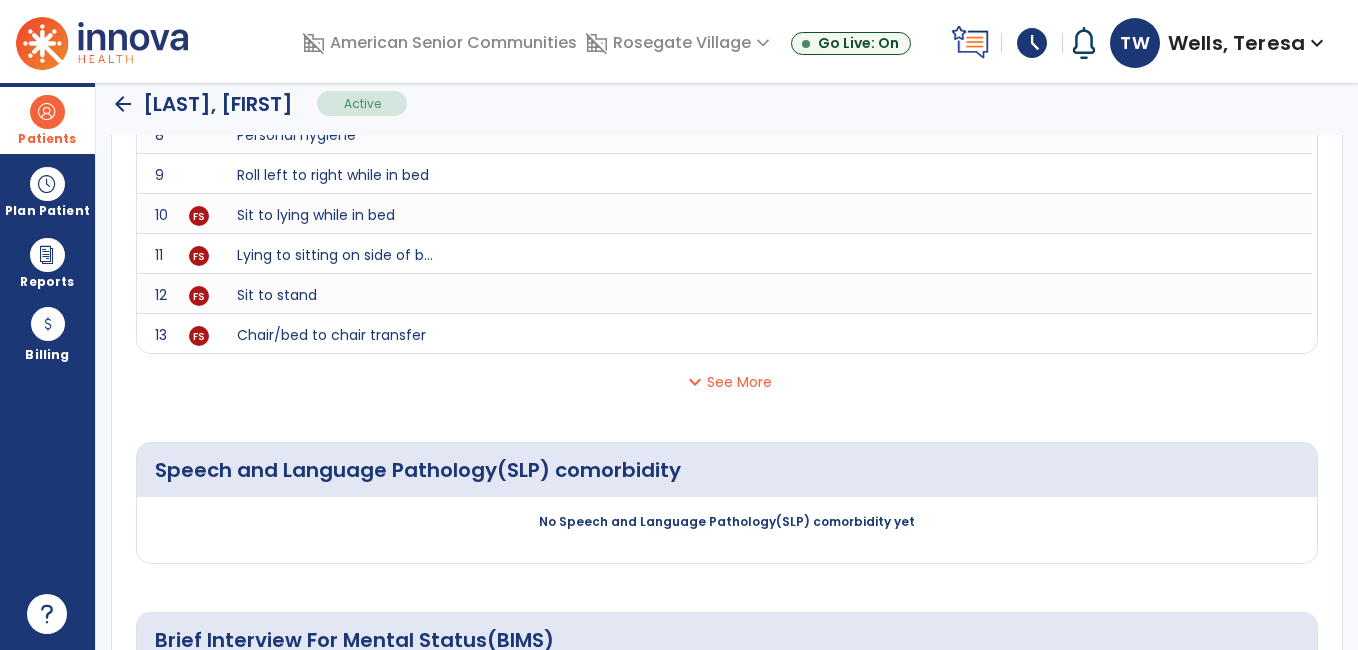 click on "expand_more  See More" 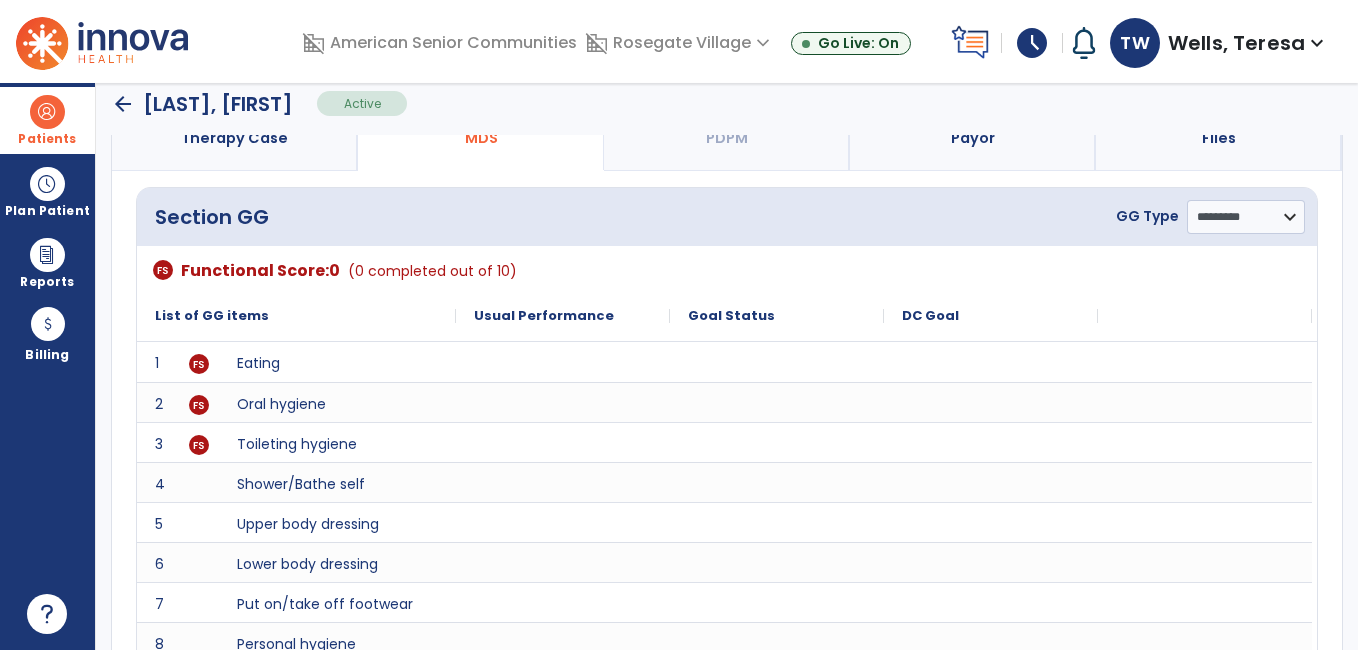 scroll, scrollTop: 0, scrollLeft: 0, axis: both 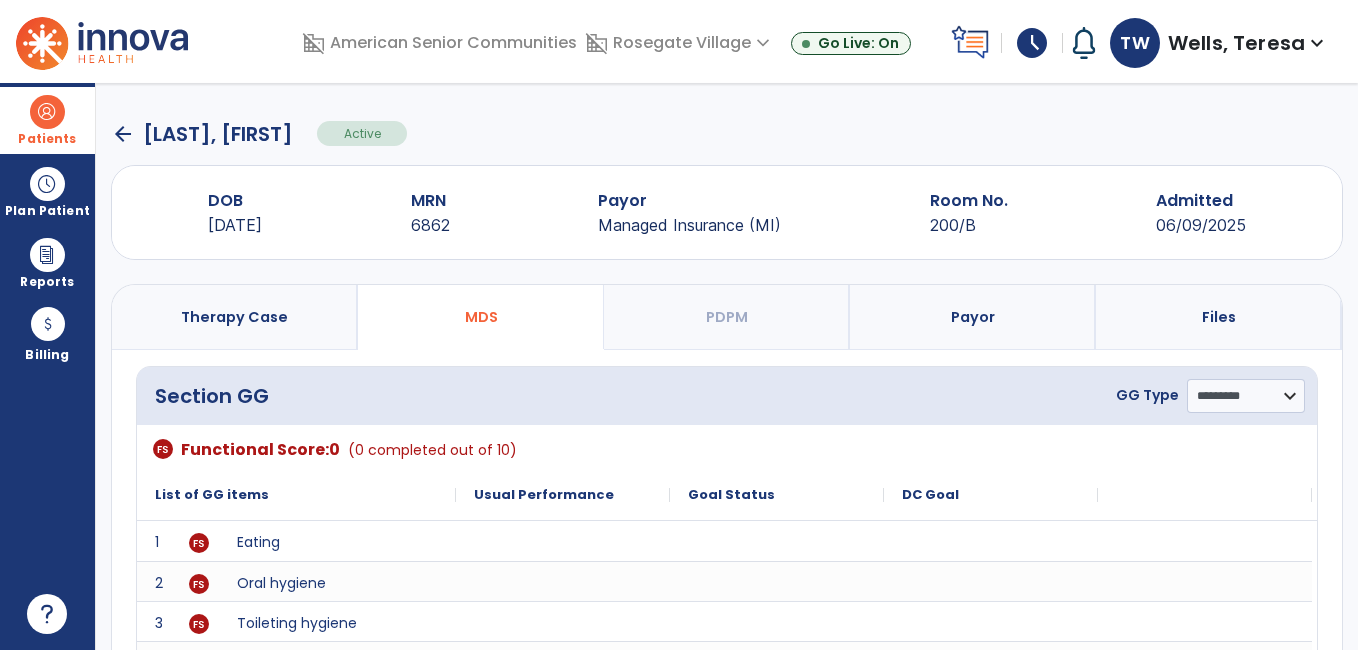 click on "Therapy Case" at bounding box center [235, 317] 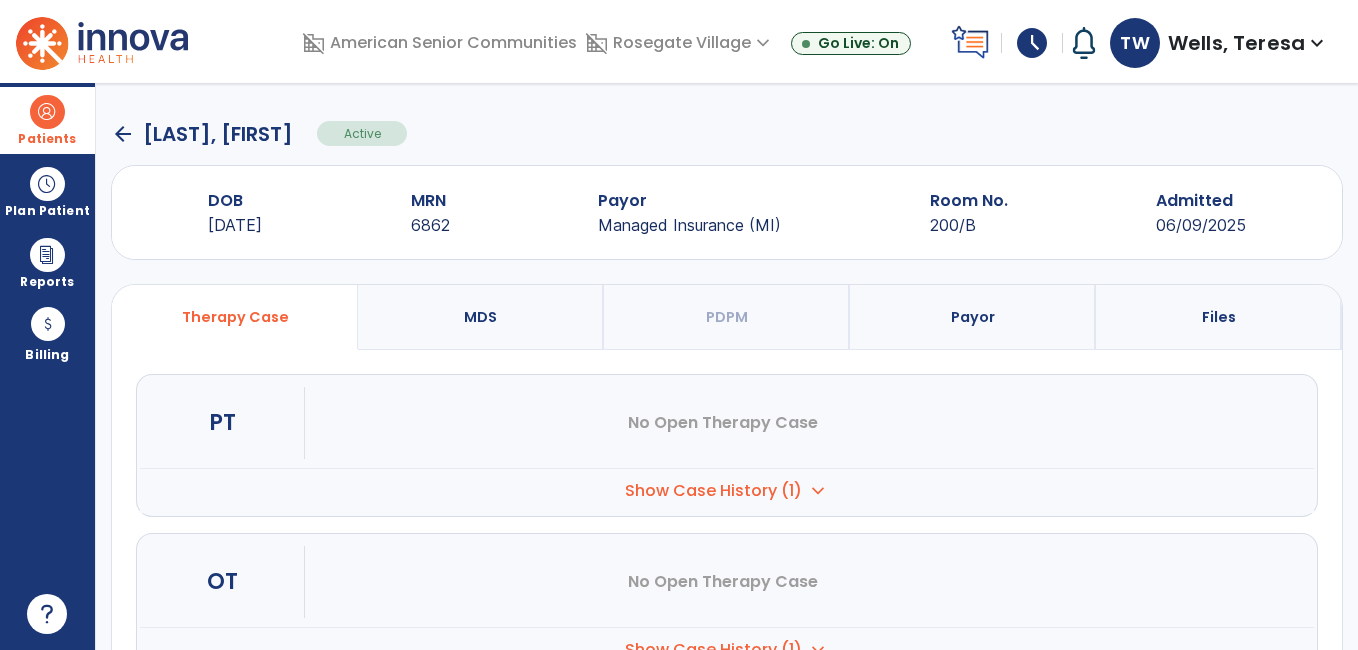 click on "Show Case History (1)" at bounding box center [713, 491] 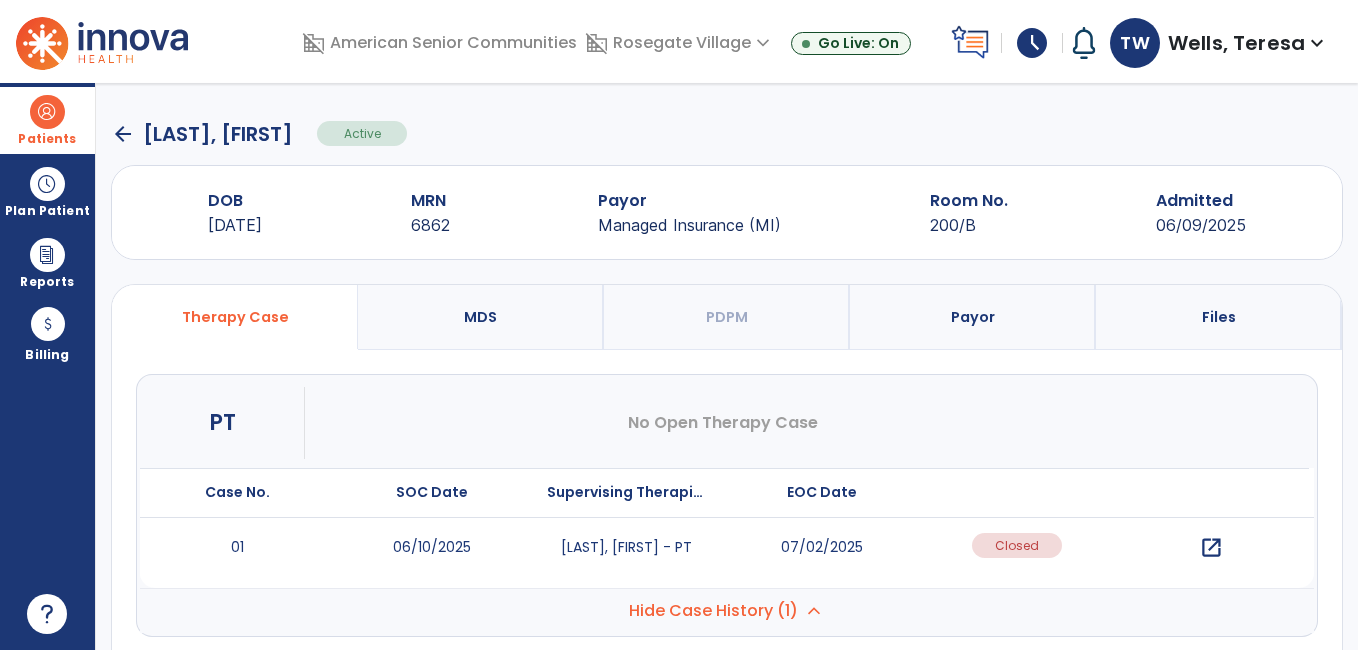 click on "open_in_new" at bounding box center (1211, 548) 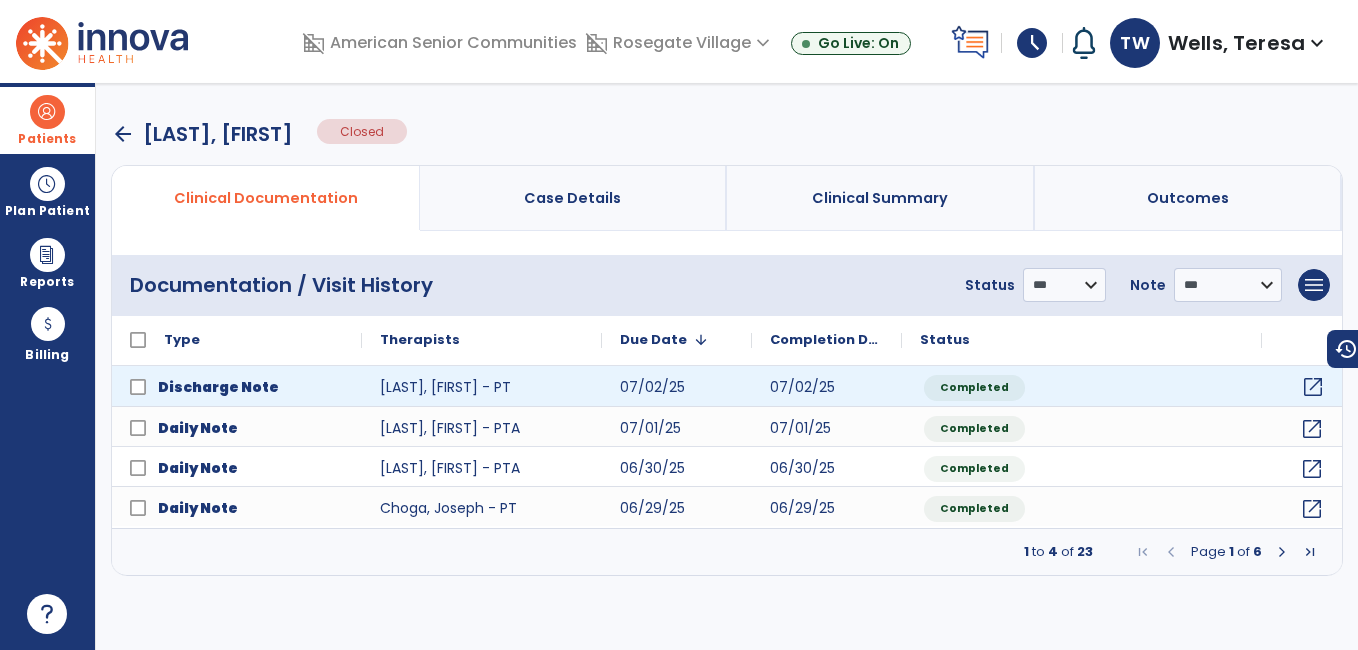 click on "open_in_new" 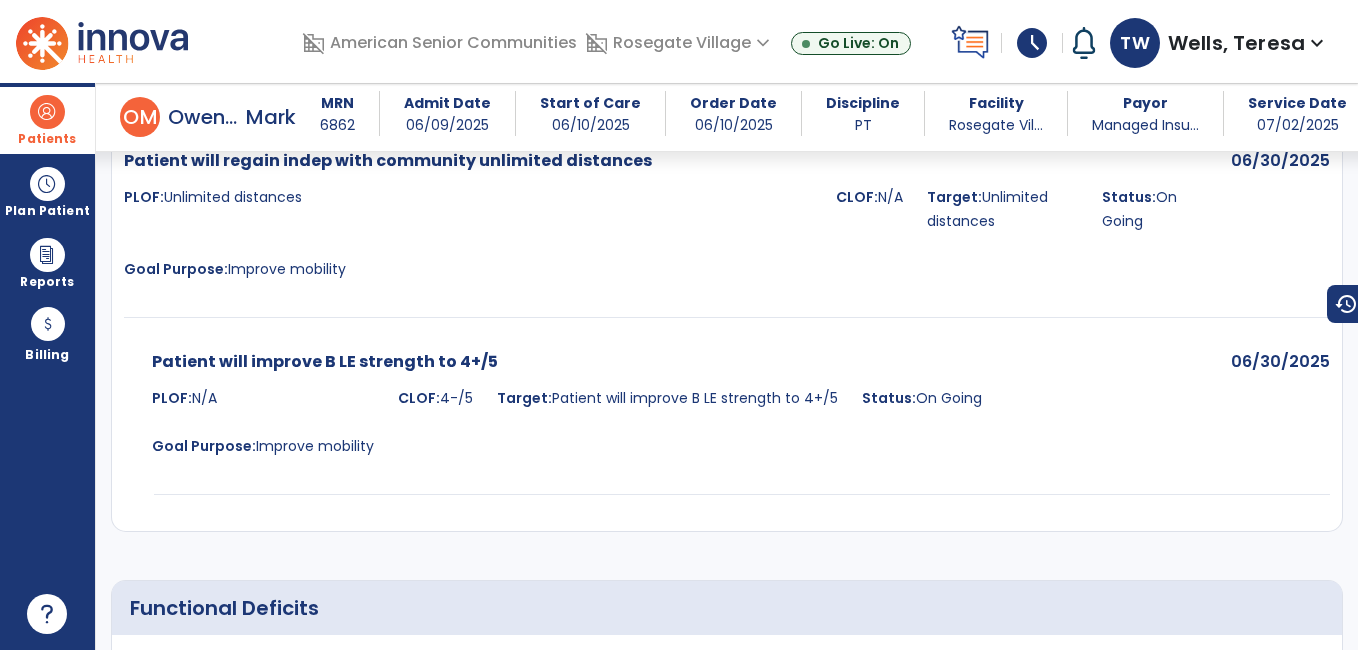 scroll, scrollTop: 1205, scrollLeft: 0, axis: vertical 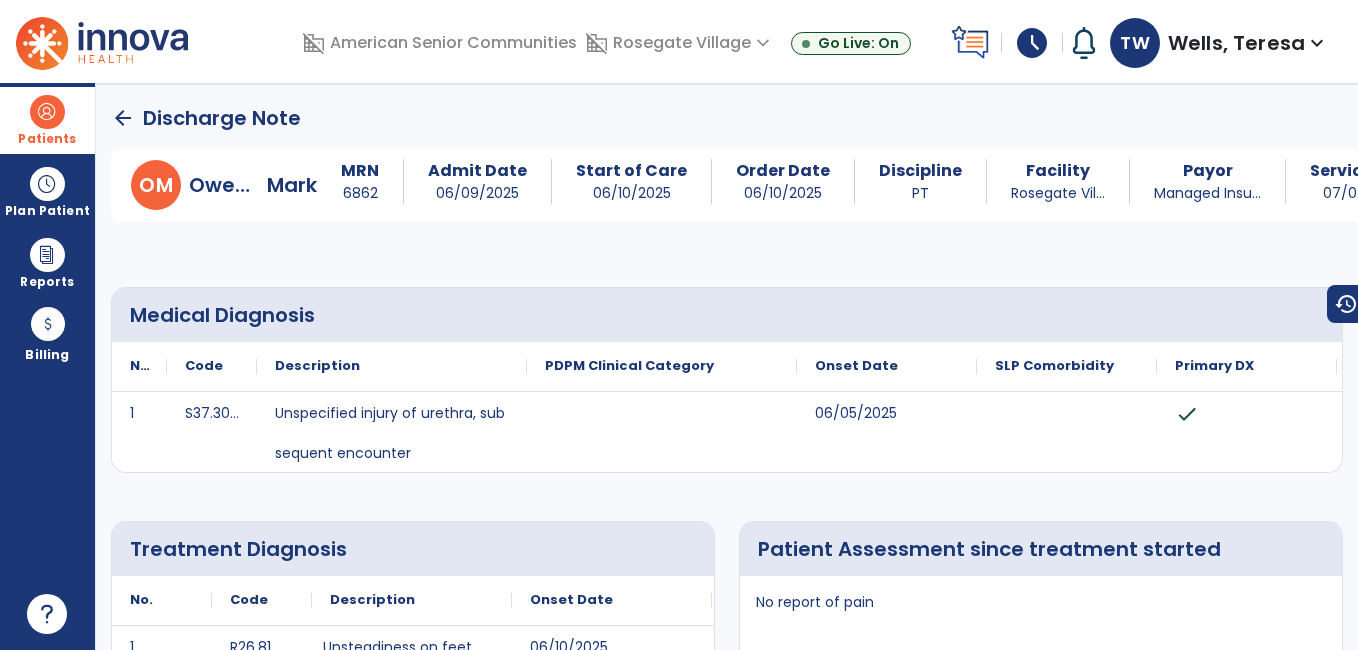 click on "arrow_back" 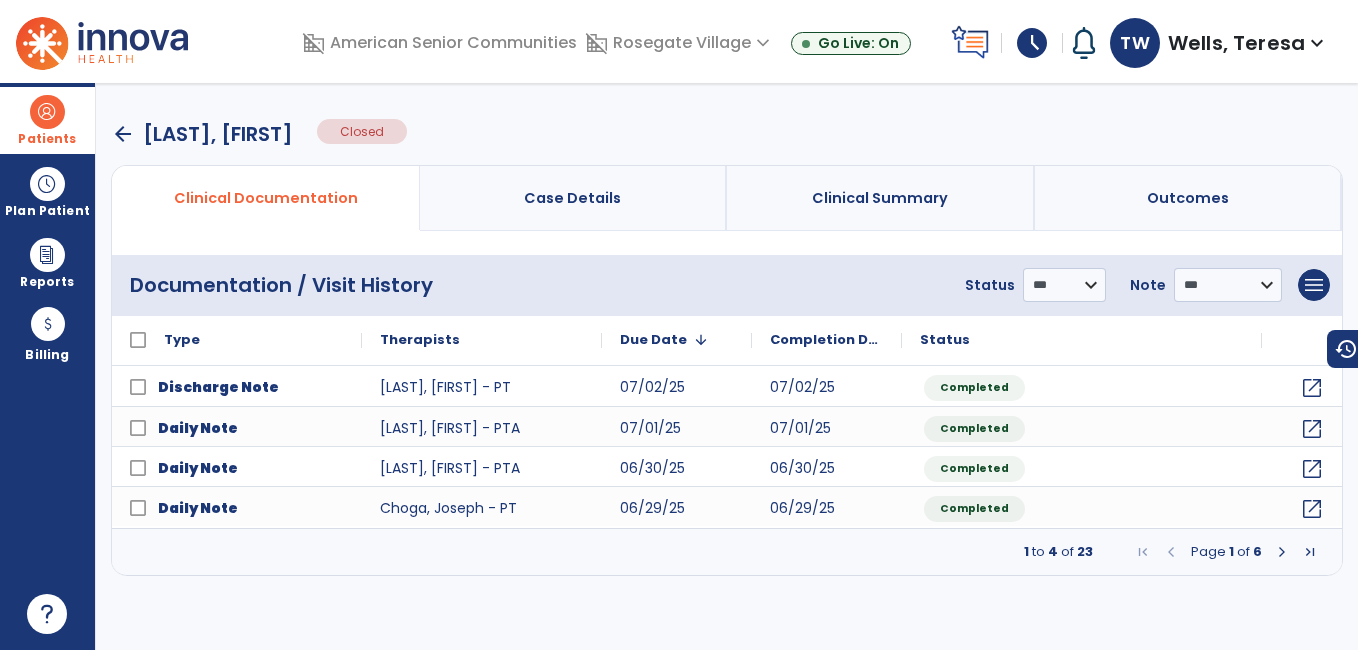 click on "arrow_back" at bounding box center [123, 134] 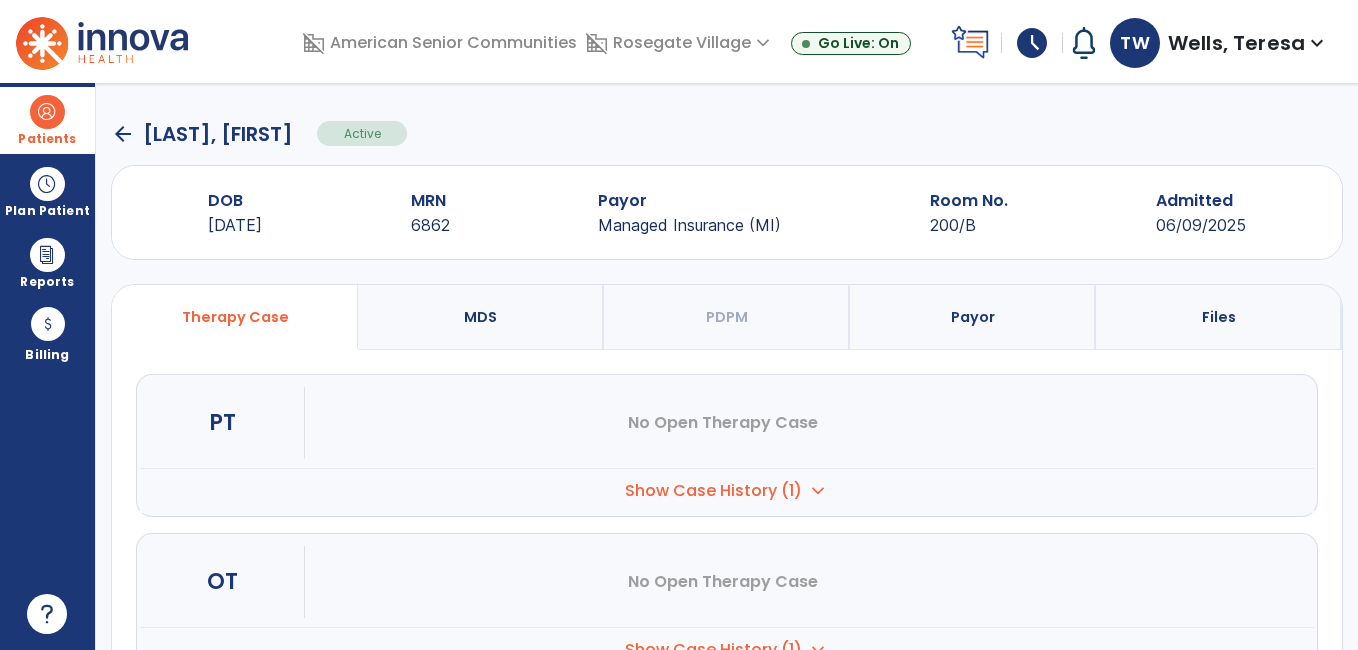 drag, startPoint x: 1352, startPoint y: 403, endPoint x: 1352, endPoint y: 504, distance: 101 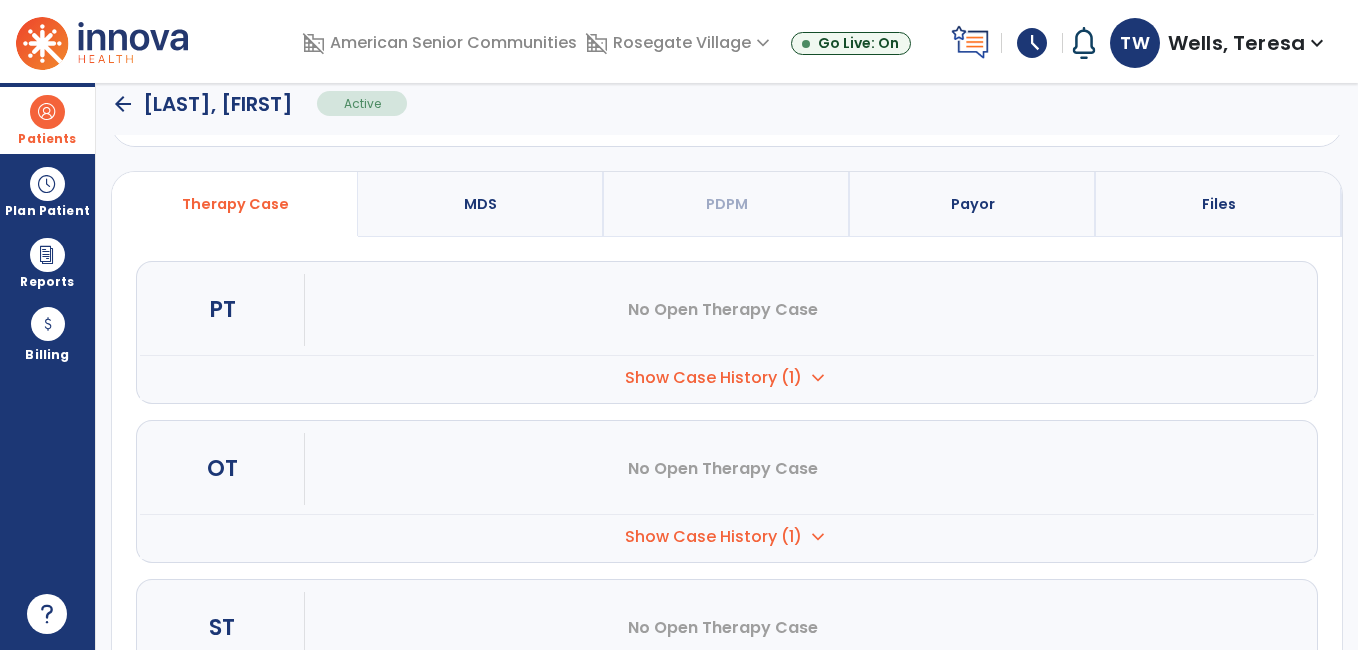 scroll, scrollTop: 109, scrollLeft: 0, axis: vertical 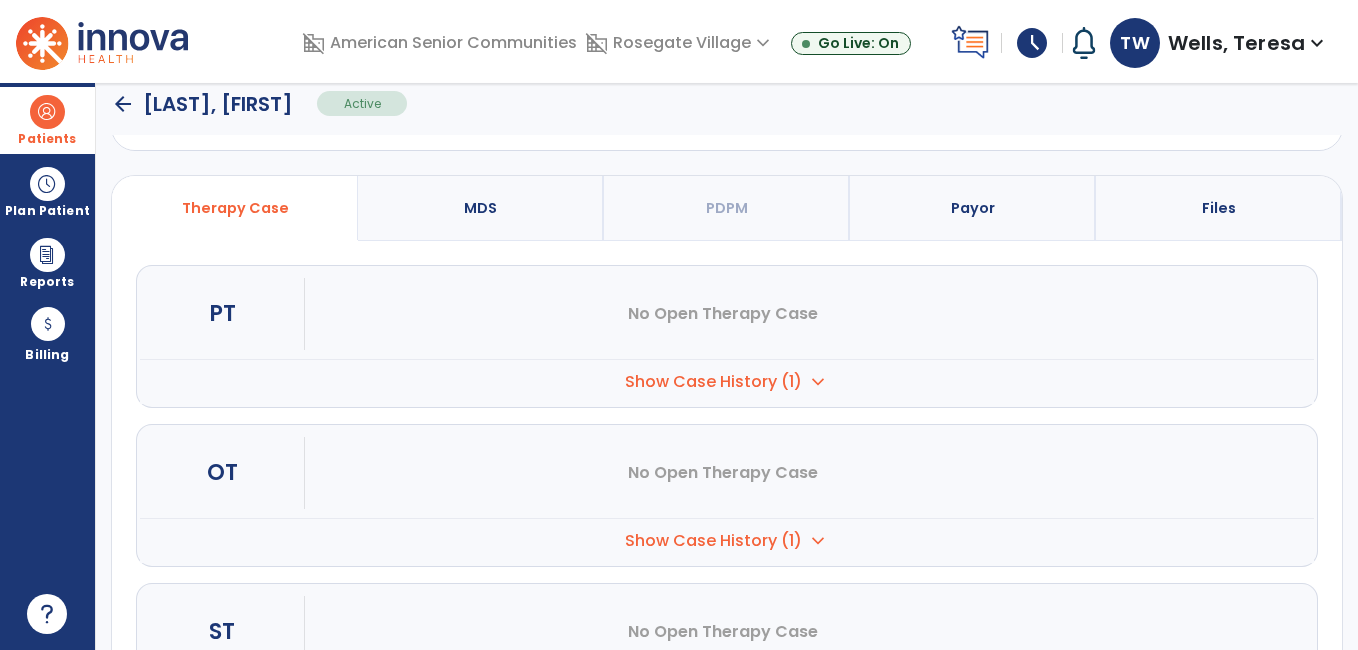 click on "Show Case History (1)" at bounding box center (713, 382) 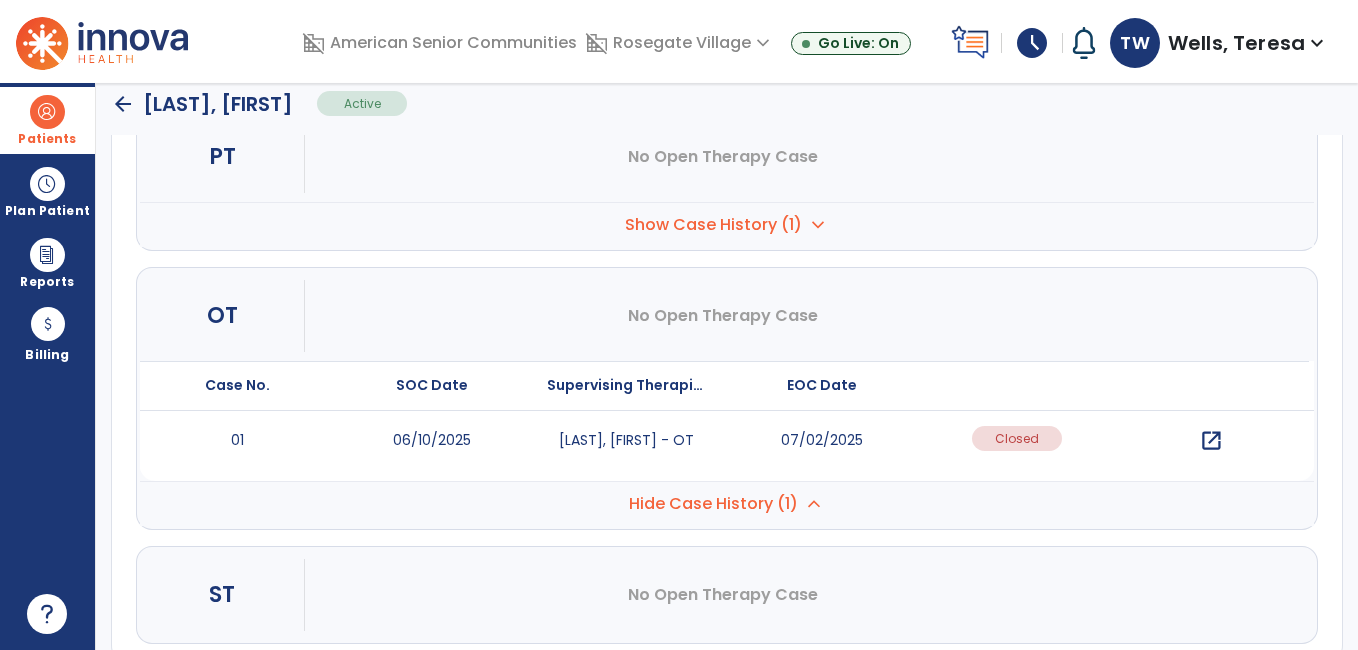 scroll, scrollTop: 267, scrollLeft: 0, axis: vertical 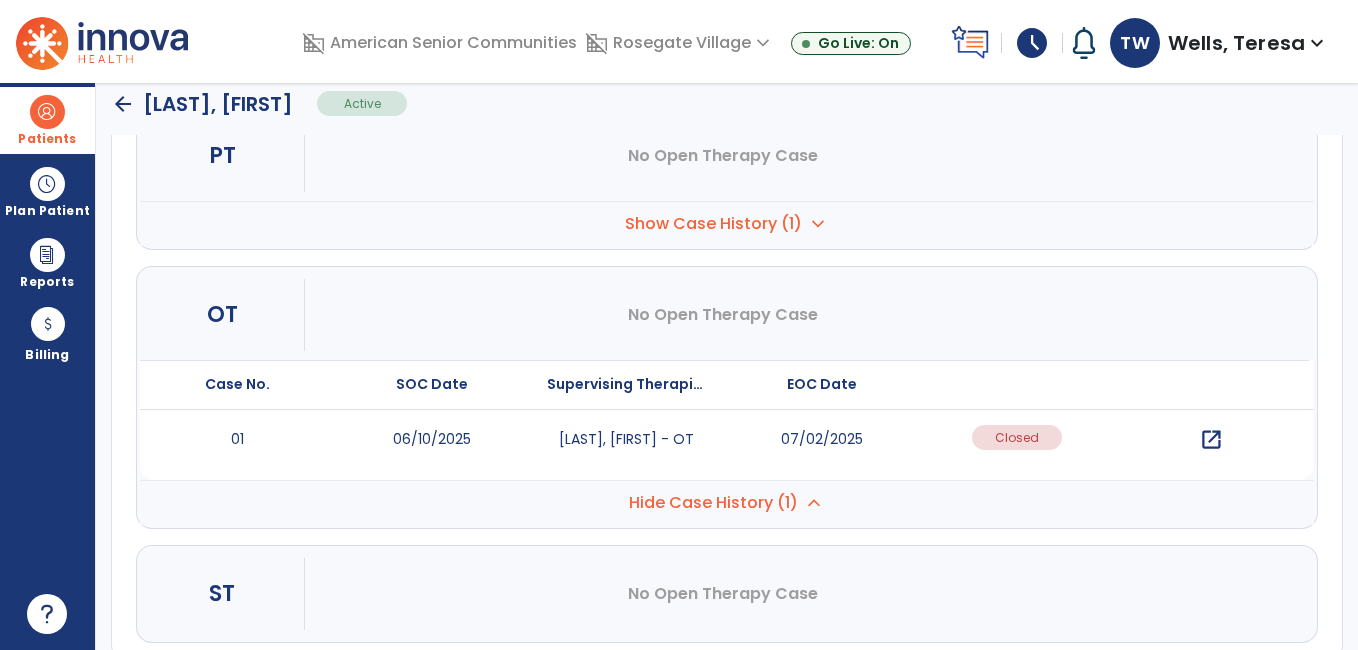 click on "Hide Case History (1)" at bounding box center [713, 224] 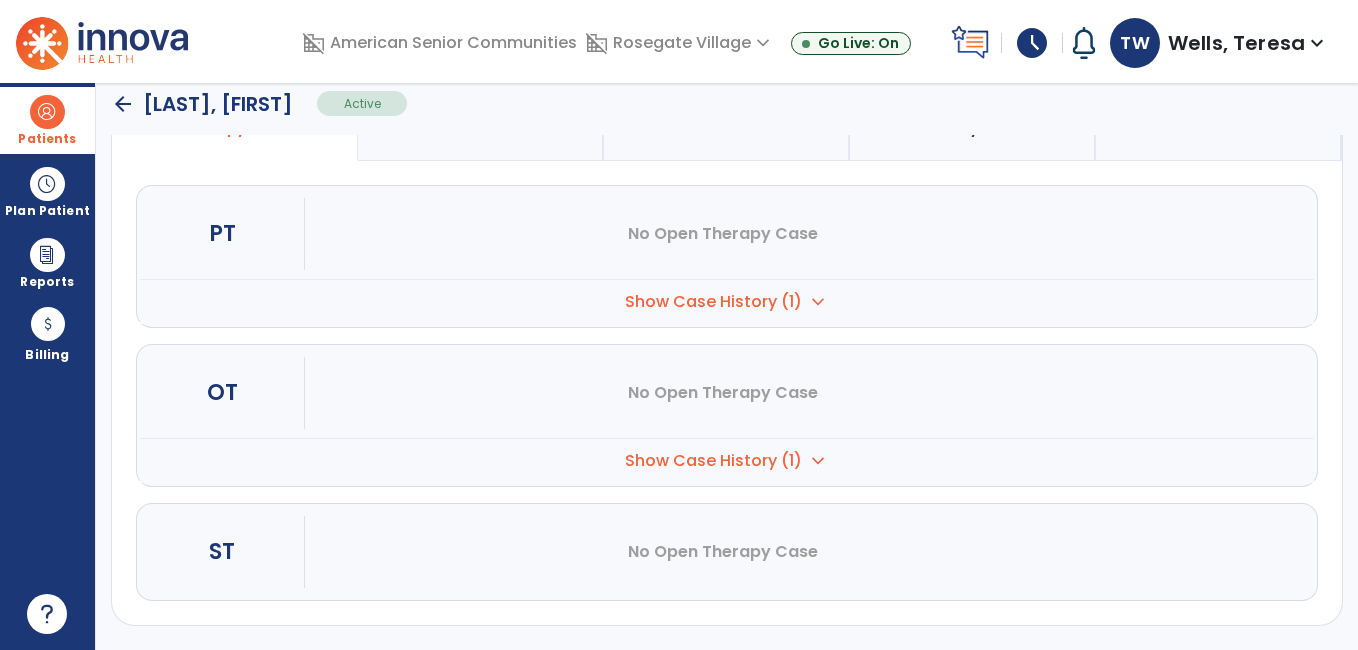 scroll, scrollTop: 189, scrollLeft: 0, axis: vertical 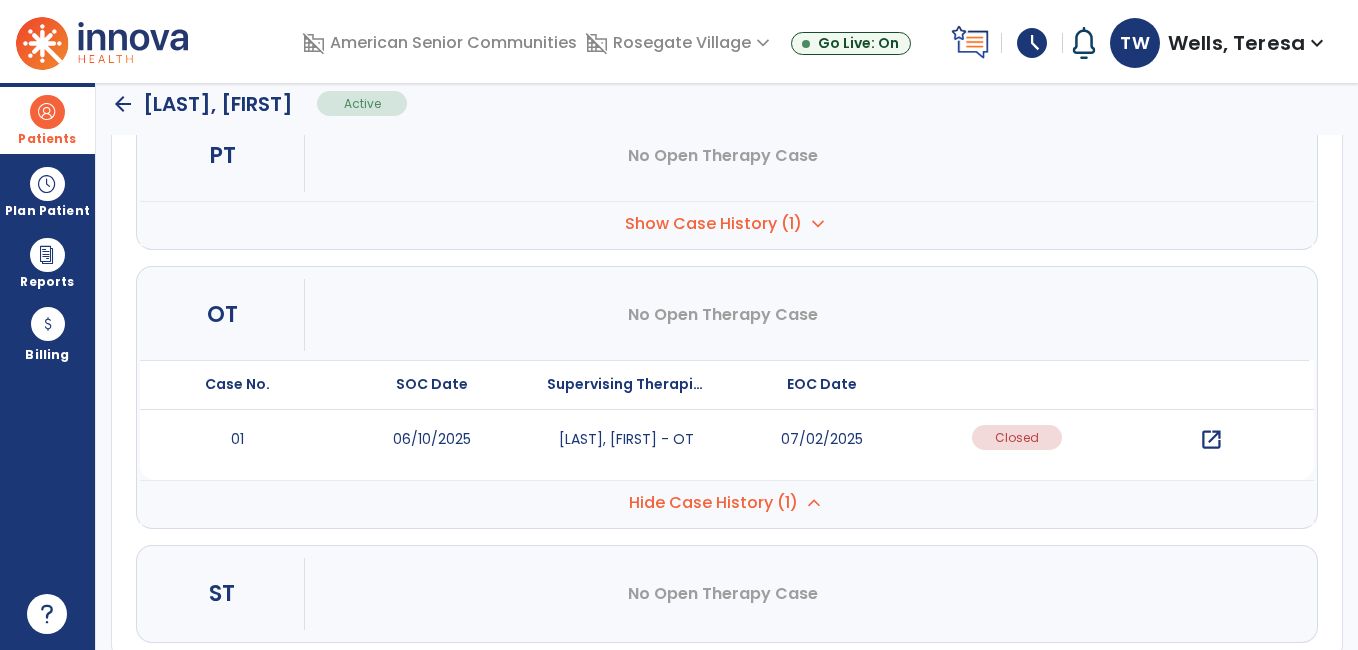 click on "open_in_new" at bounding box center (1211, 440) 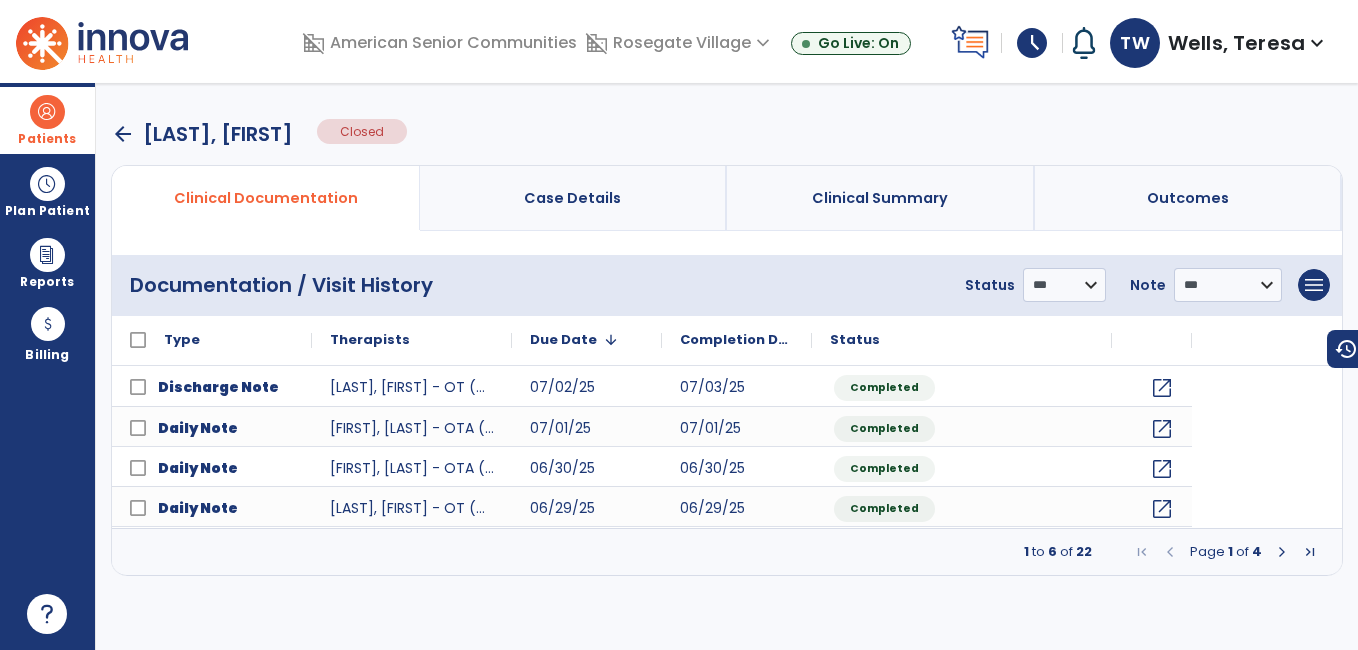 scroll, scrollTop: 0, scrollLeft: 0, axis: both 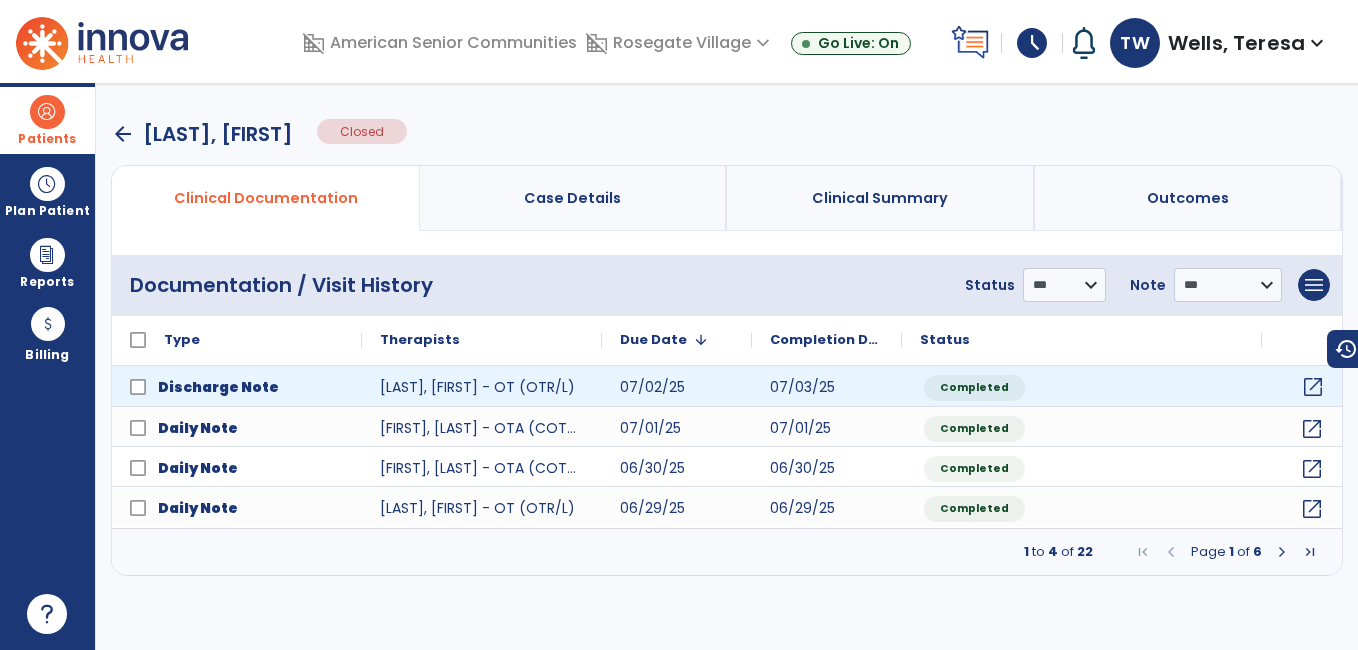 click on "open_in_new" 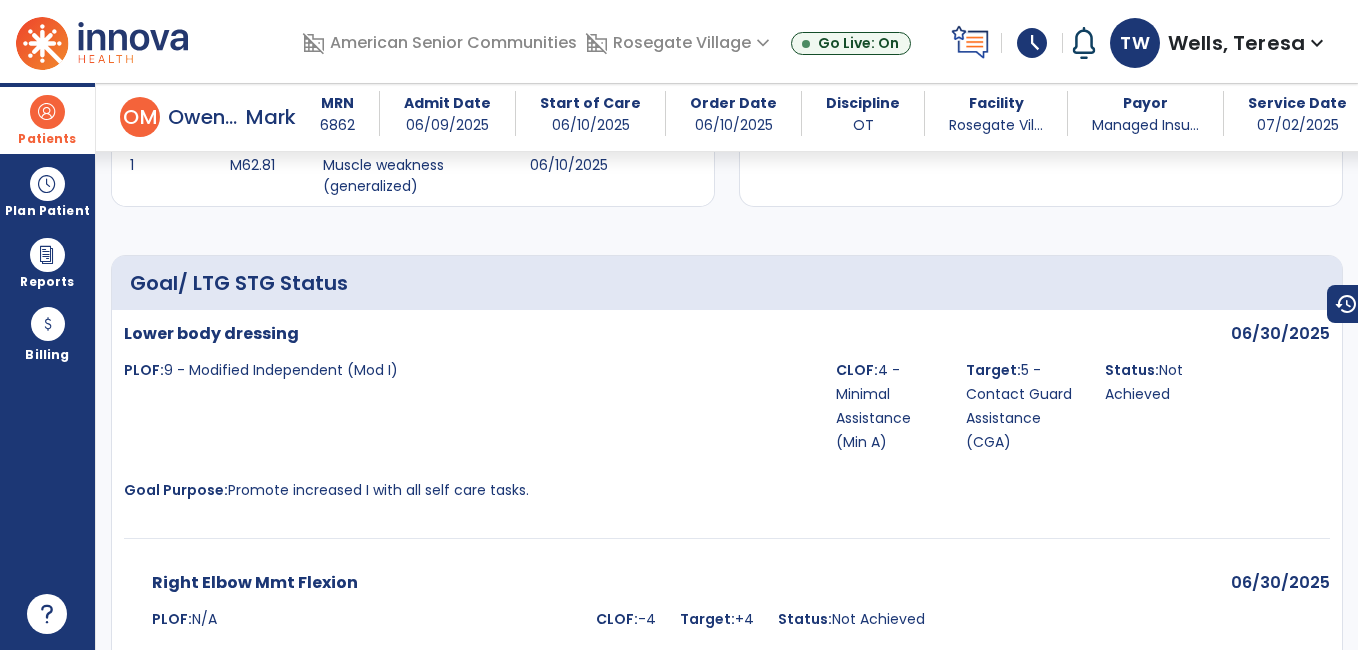 scroll, scrollTop: 484, scrollLeft: 0, axis: vertical 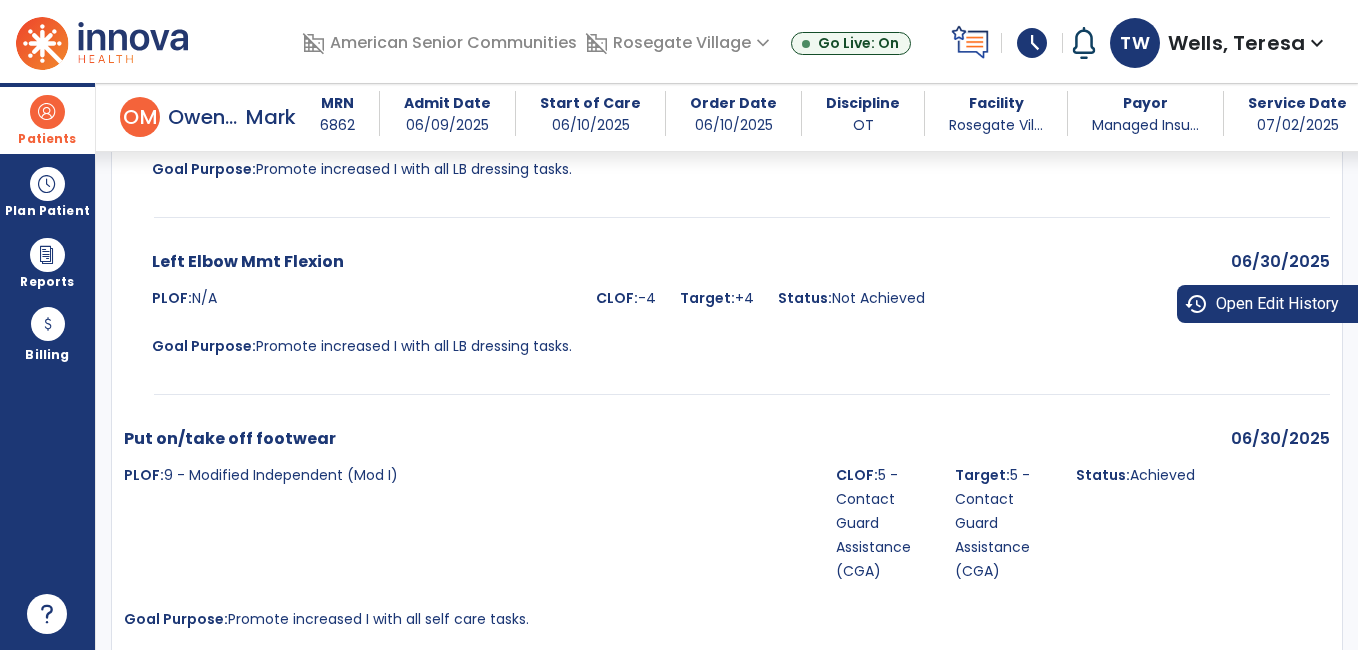 drag, startPoint x: 1353, startPoint y: 286, endPoint x: 1357, endPoint y: 315, distance: 29.274563 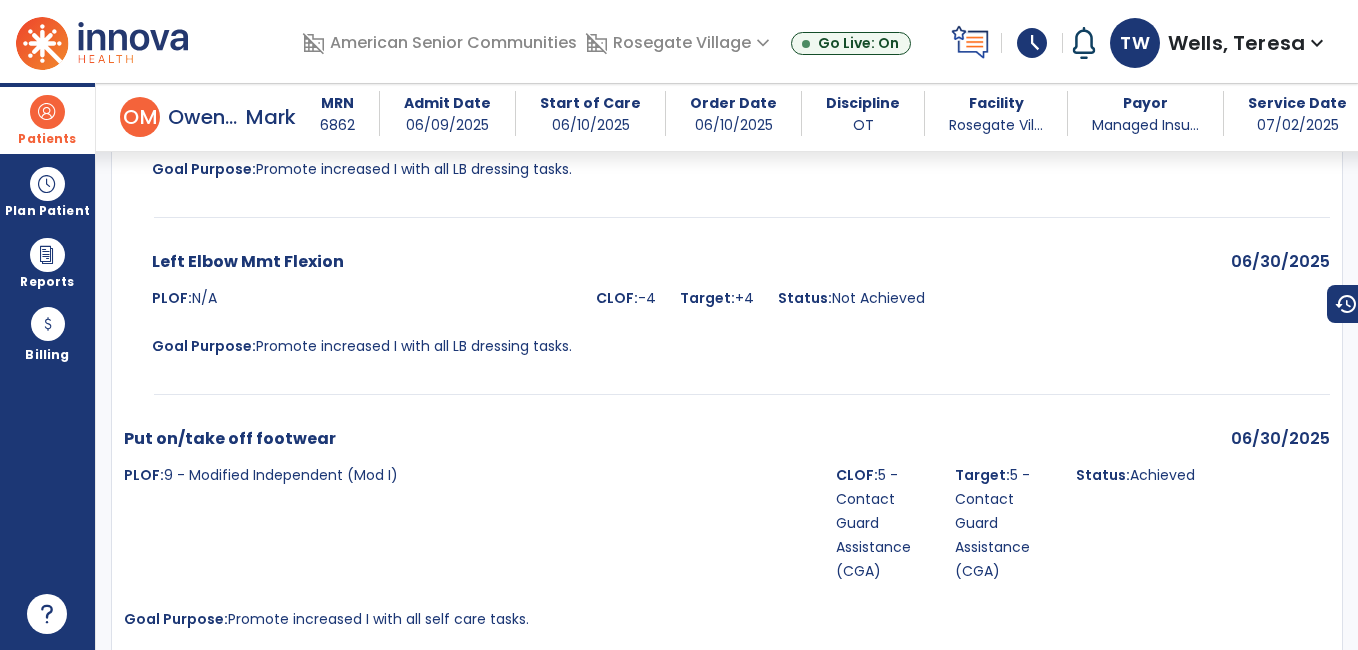 click at bounding box center [727, 398] 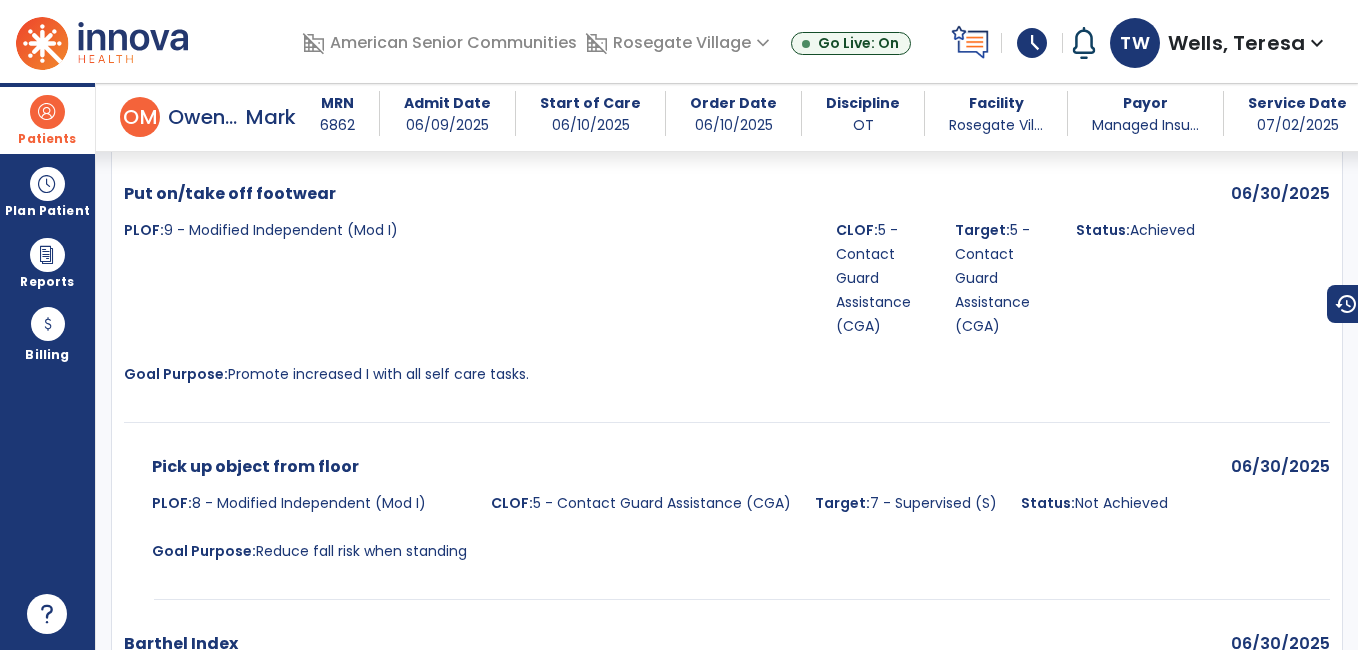 scroll, scrollTop: 1241, scrollLeft: 0, axis: vertical 